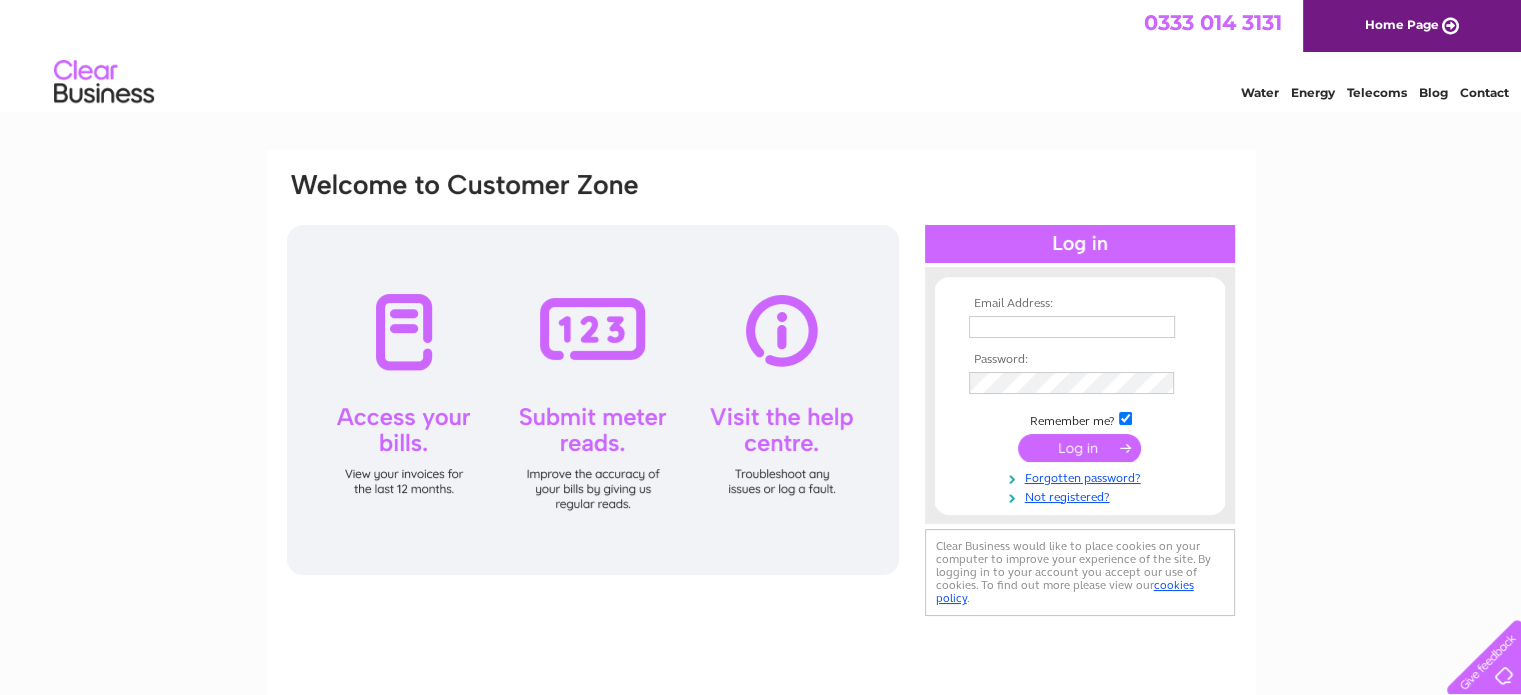 scroll, scrollTop: 0, scrollLeft: 0, axis: both 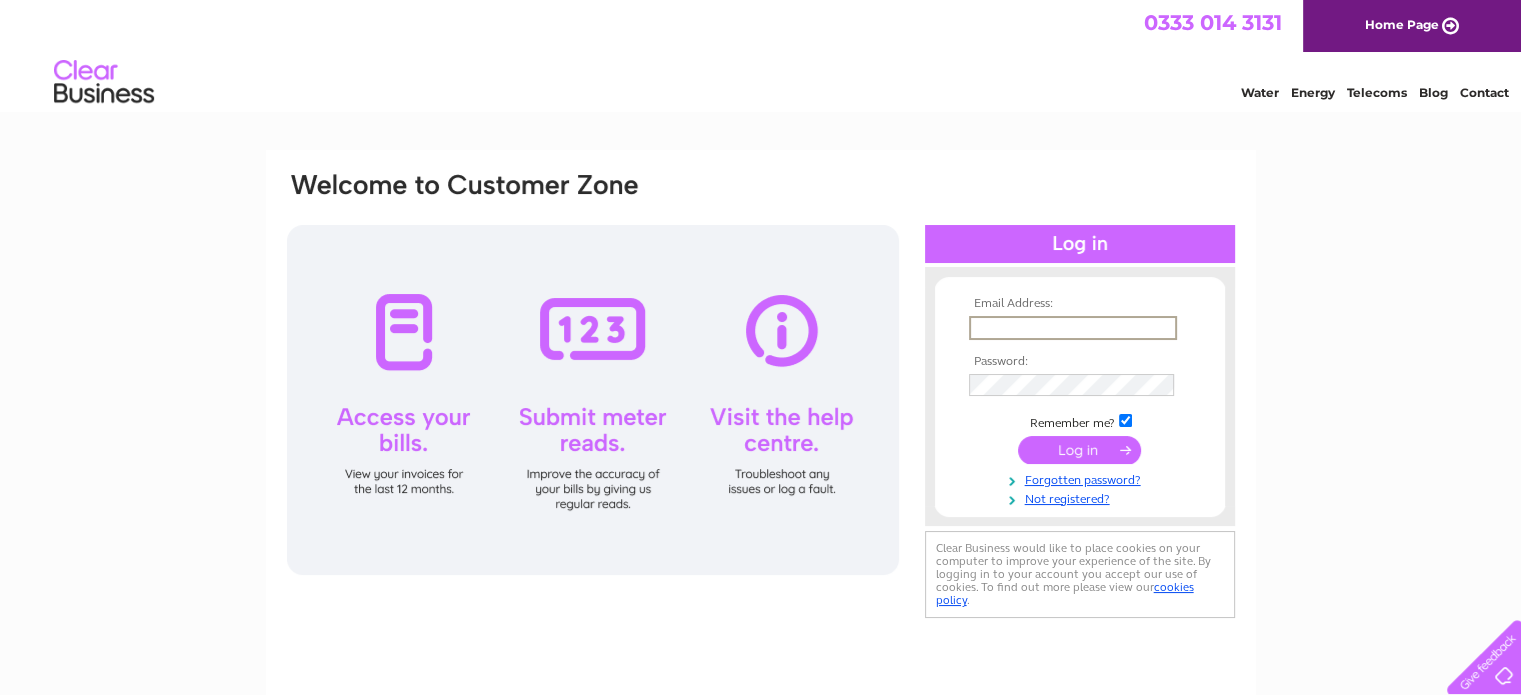 click on "Water
Energy
Telecoms
Blog
Contact" at bounding box center (760, 84) 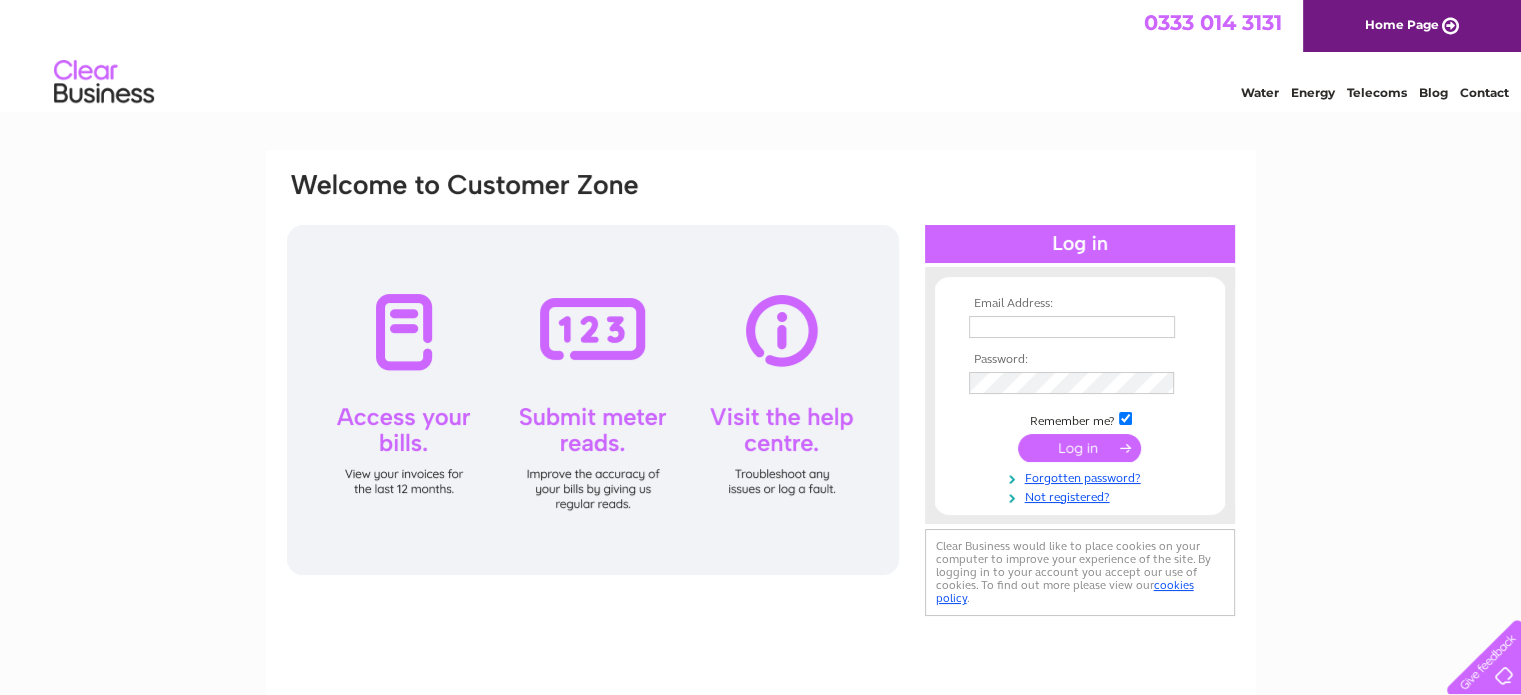 click on "0333 014 3131
Home Page
Water
Energy
Telecoms
Blog
Contact" at bounding box center (760, 58) 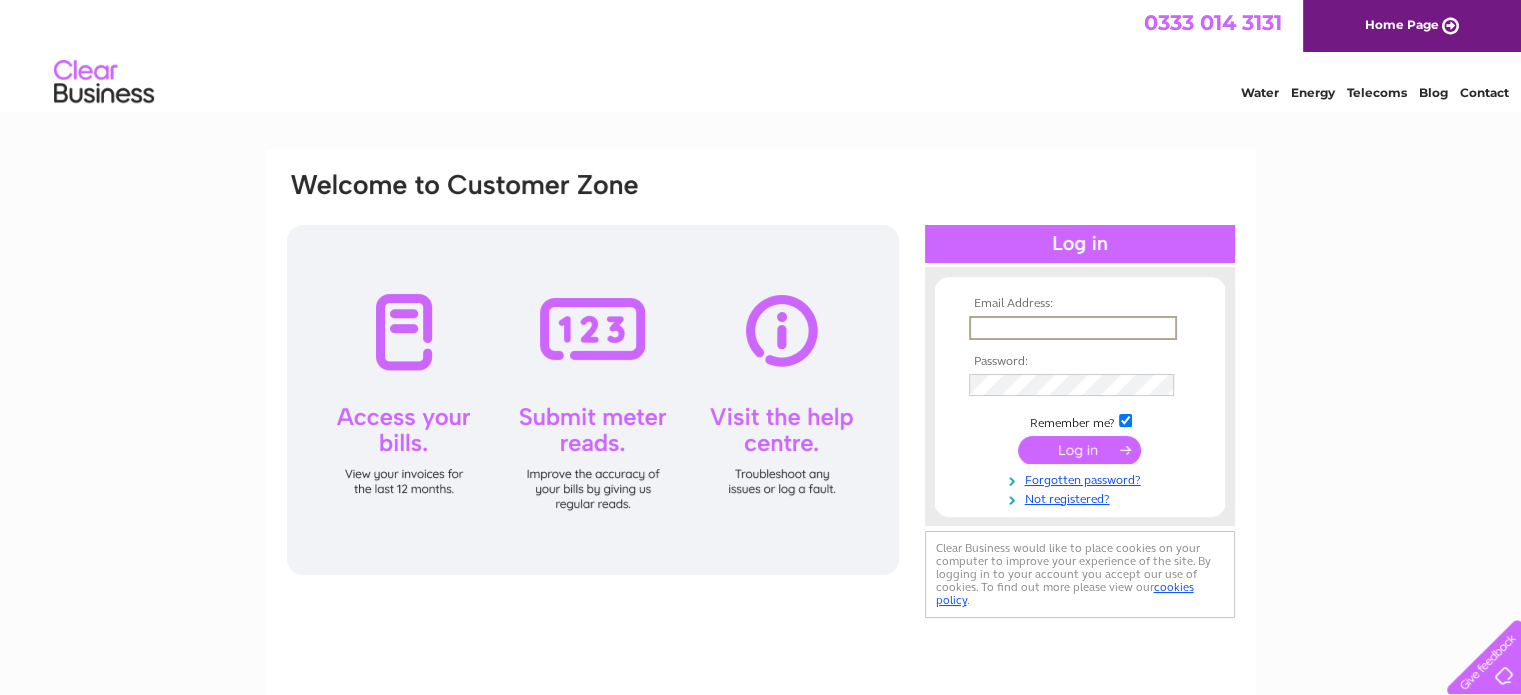 click at bounding box center [1073, 328] 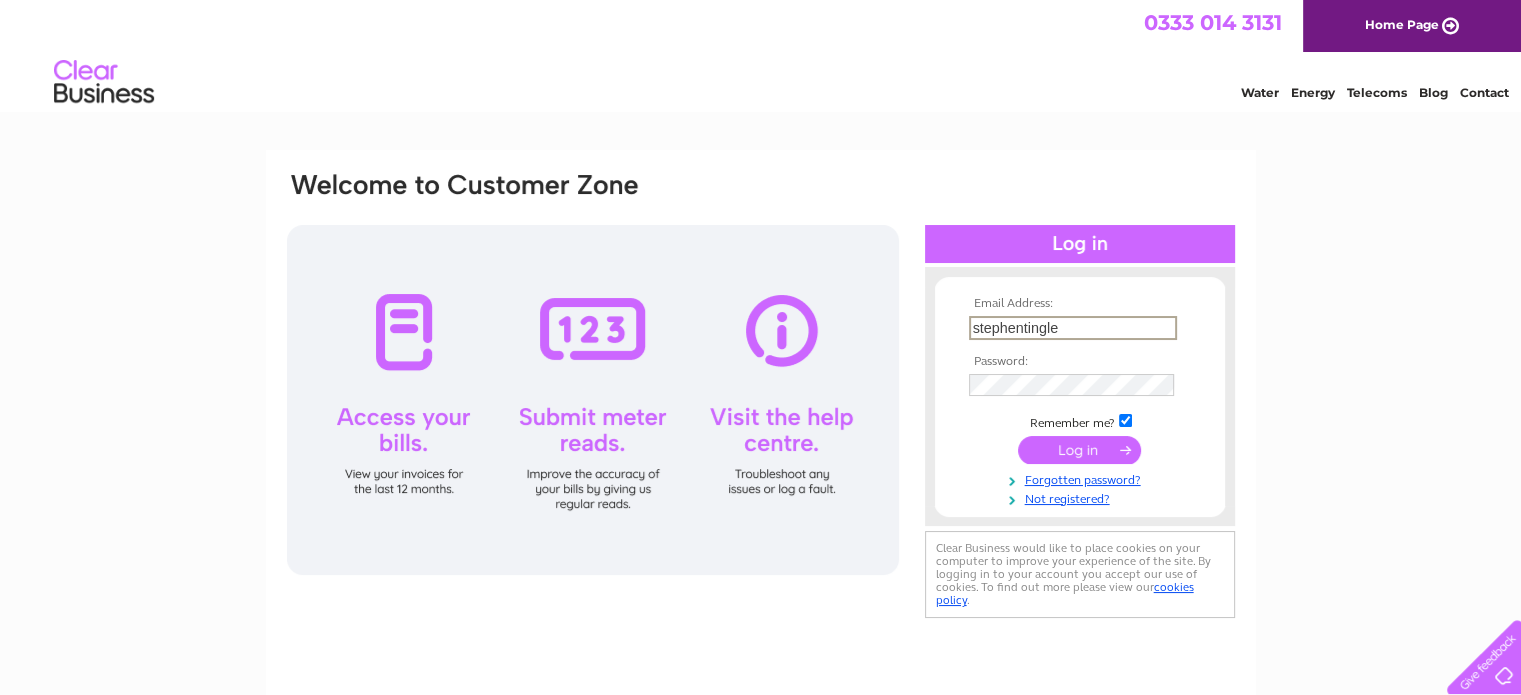 type on "[EMAIL_ADDRESS][DOMAIN_NAME]" 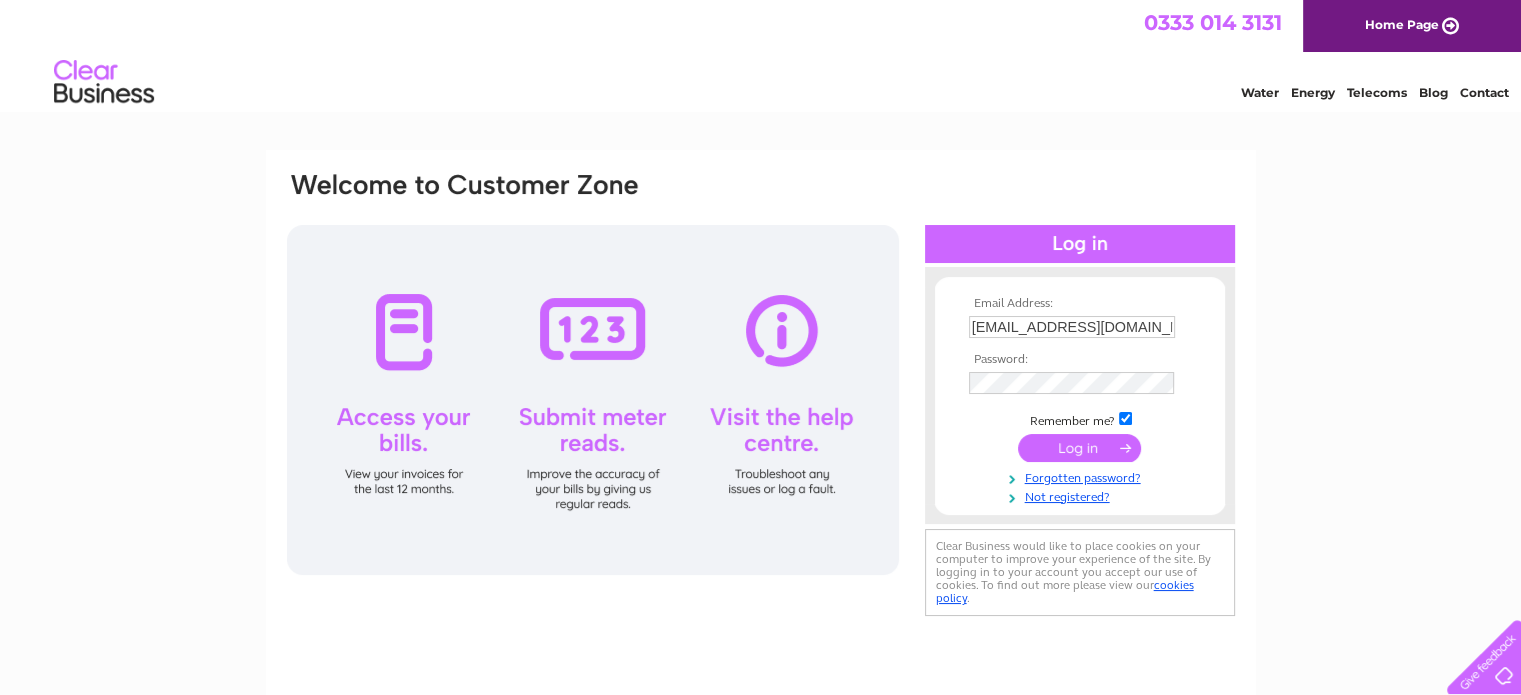 click on "Email Address:
stephentingle1966@gmail.com
Password:" at bounding box center [760, 601] 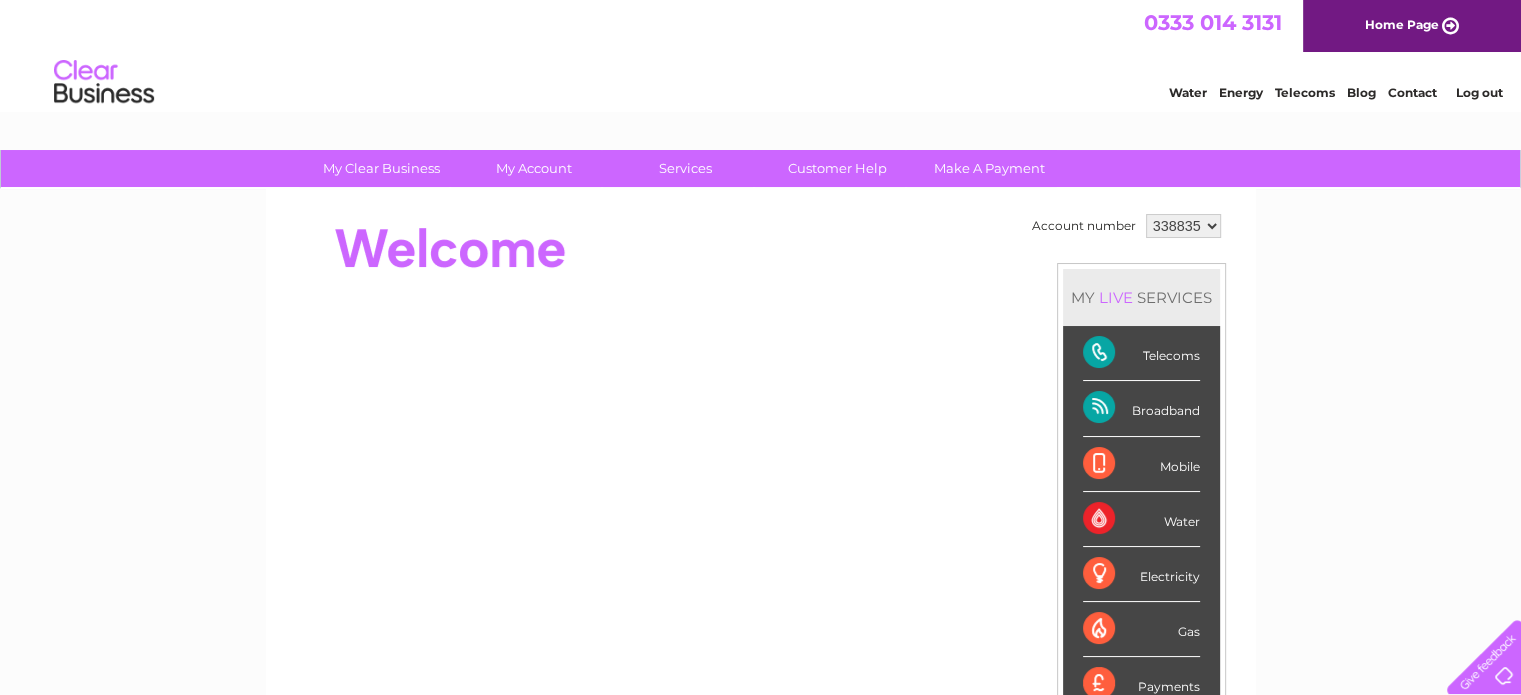 scroll, scrollTop: 0, scrollLeft: 0, axis: both 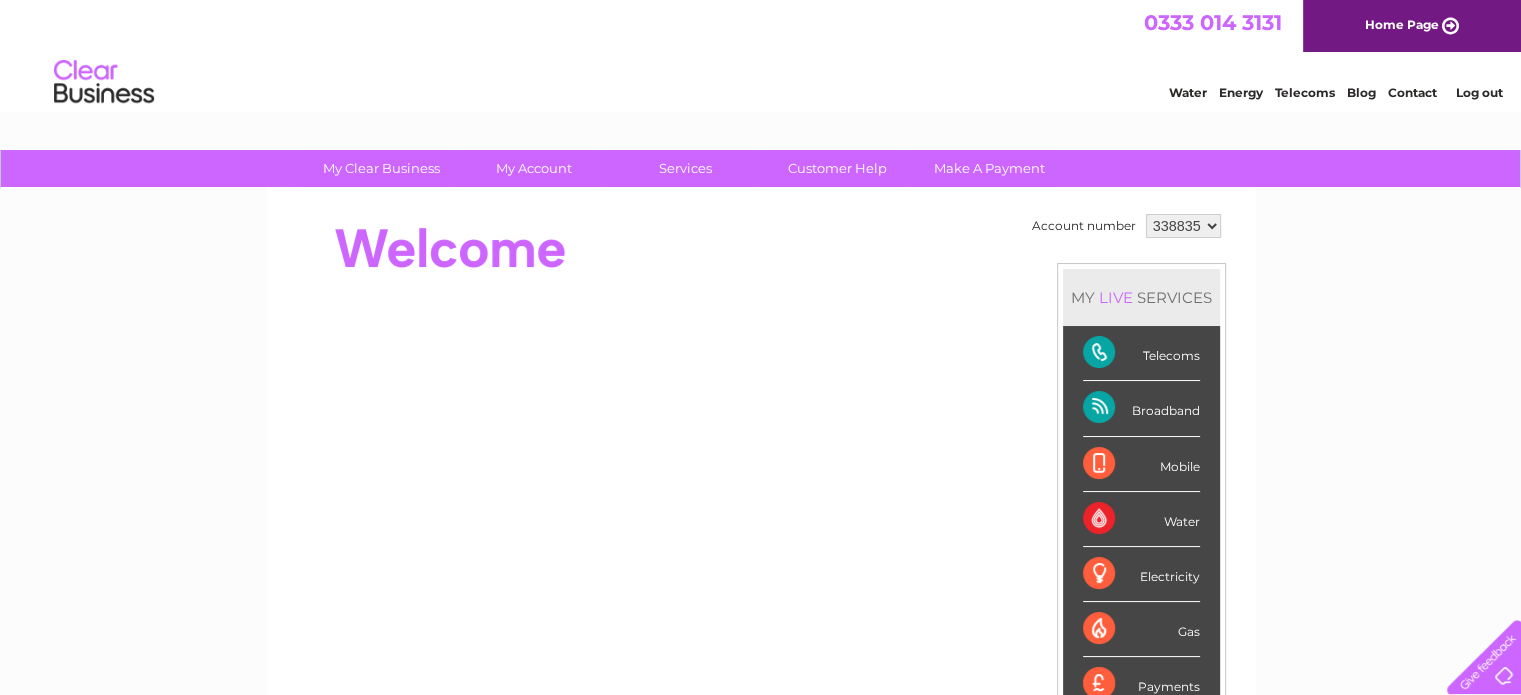 click on "My Clear Business
Login Details
My Details
My Preferences
Link Account
My Account
Bills and Payments   Direct Debit   Moving Premises" at bounding box center [760, 712] 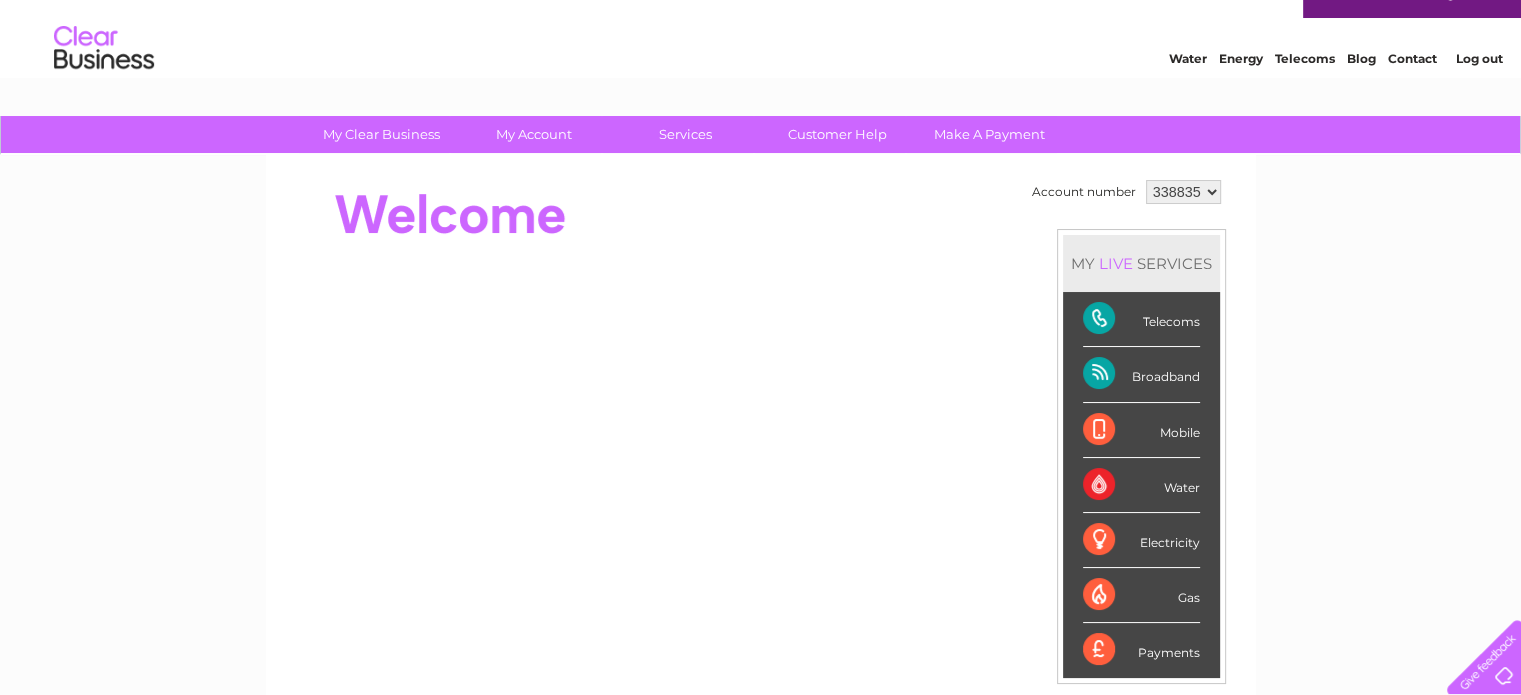 scroll, scrollTop: 0, scrollLeft: 0, axis: both 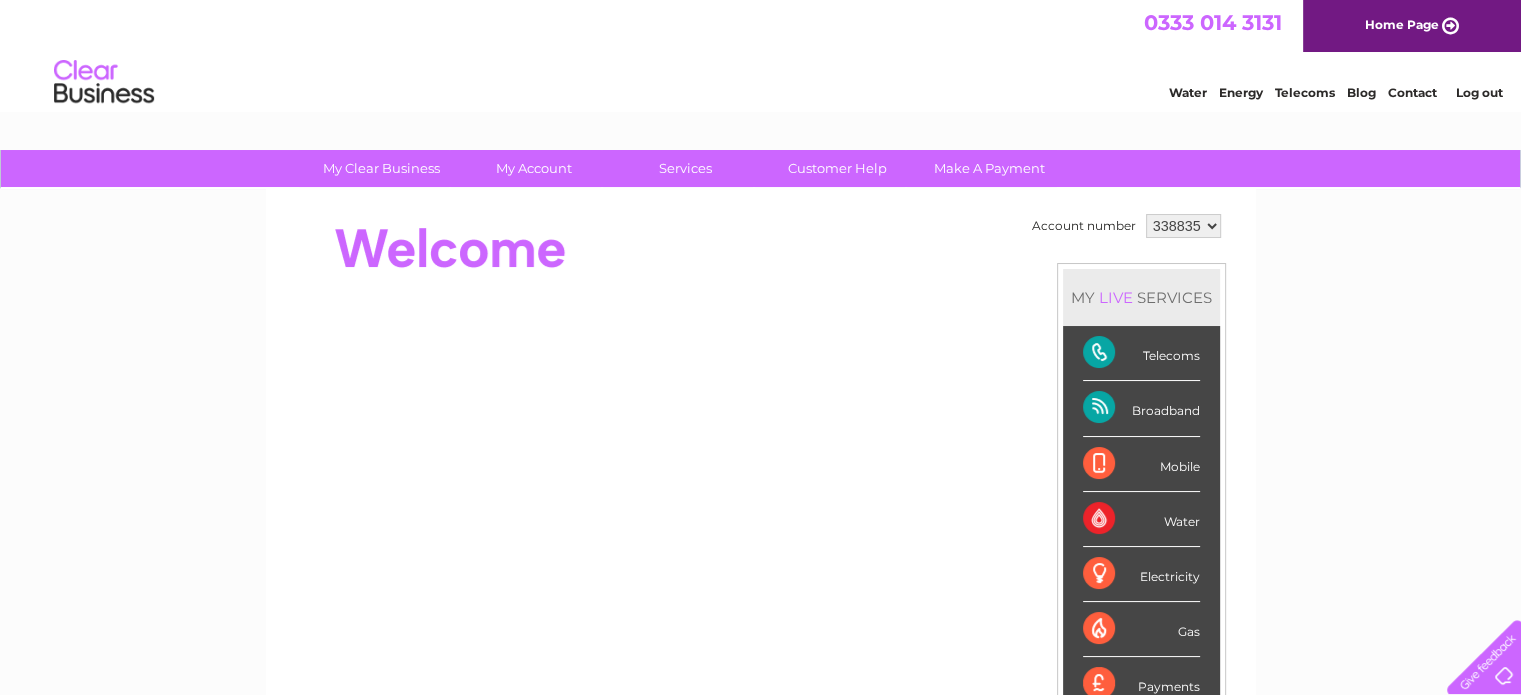click on "Log out" at bounding box center [1478, 92] 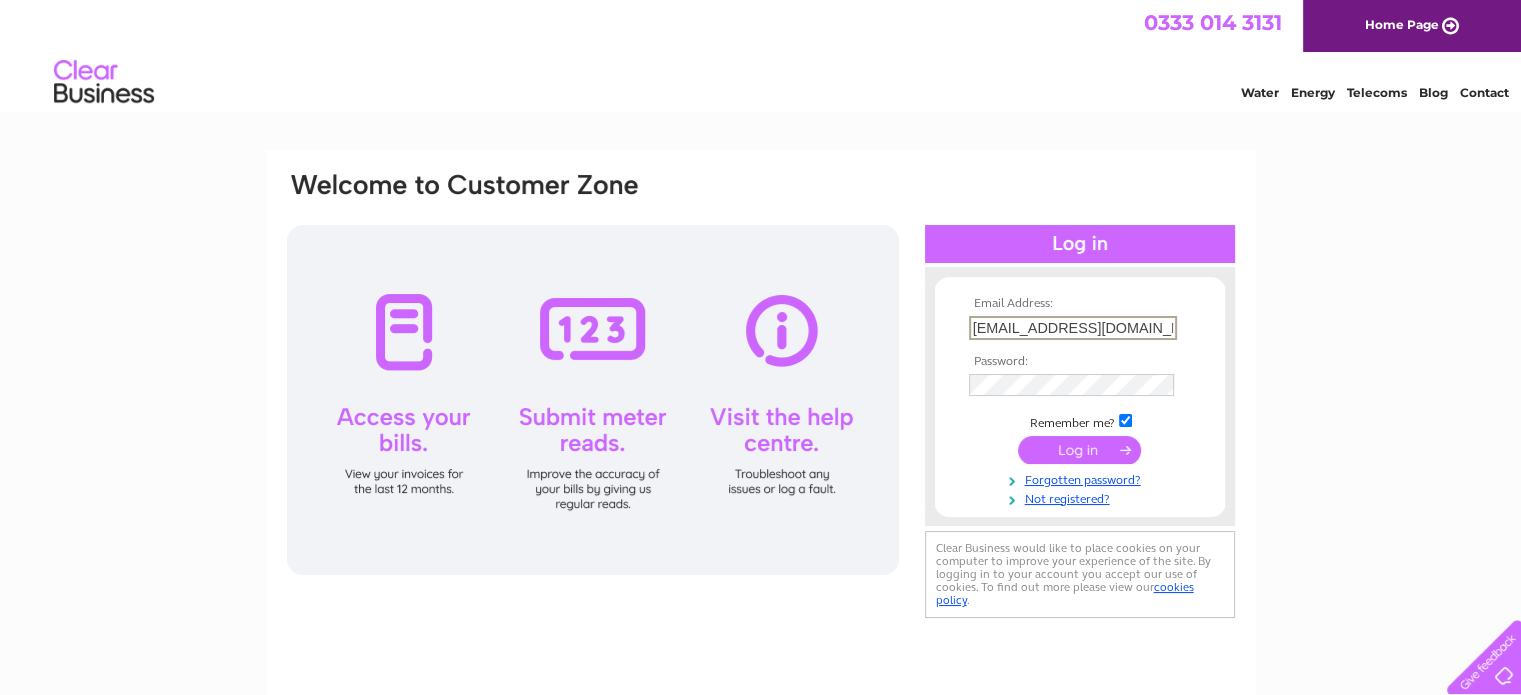 scroll, scrollTop: 0, scrollLeft: 0, axis: both 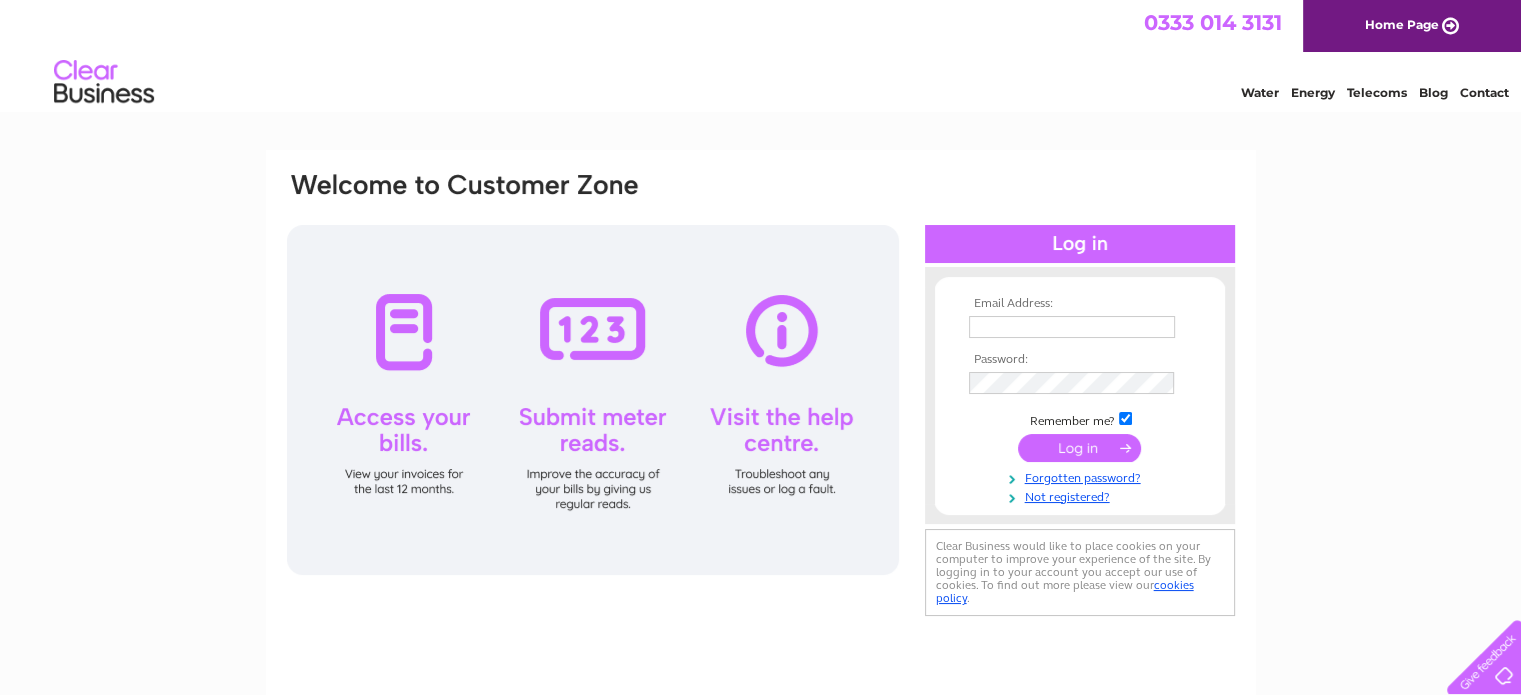 click at bounding box center (1072, 327) 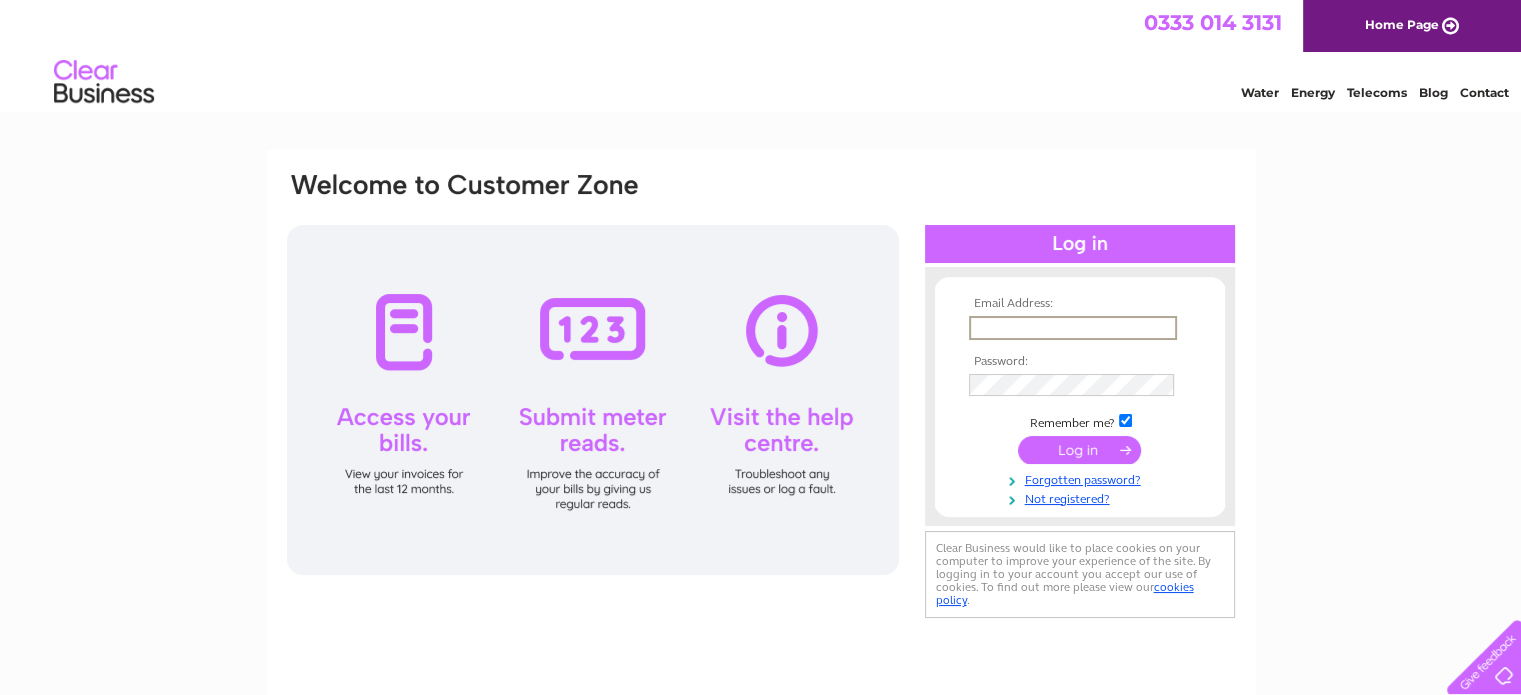 click at bounding box center (1073, 328) 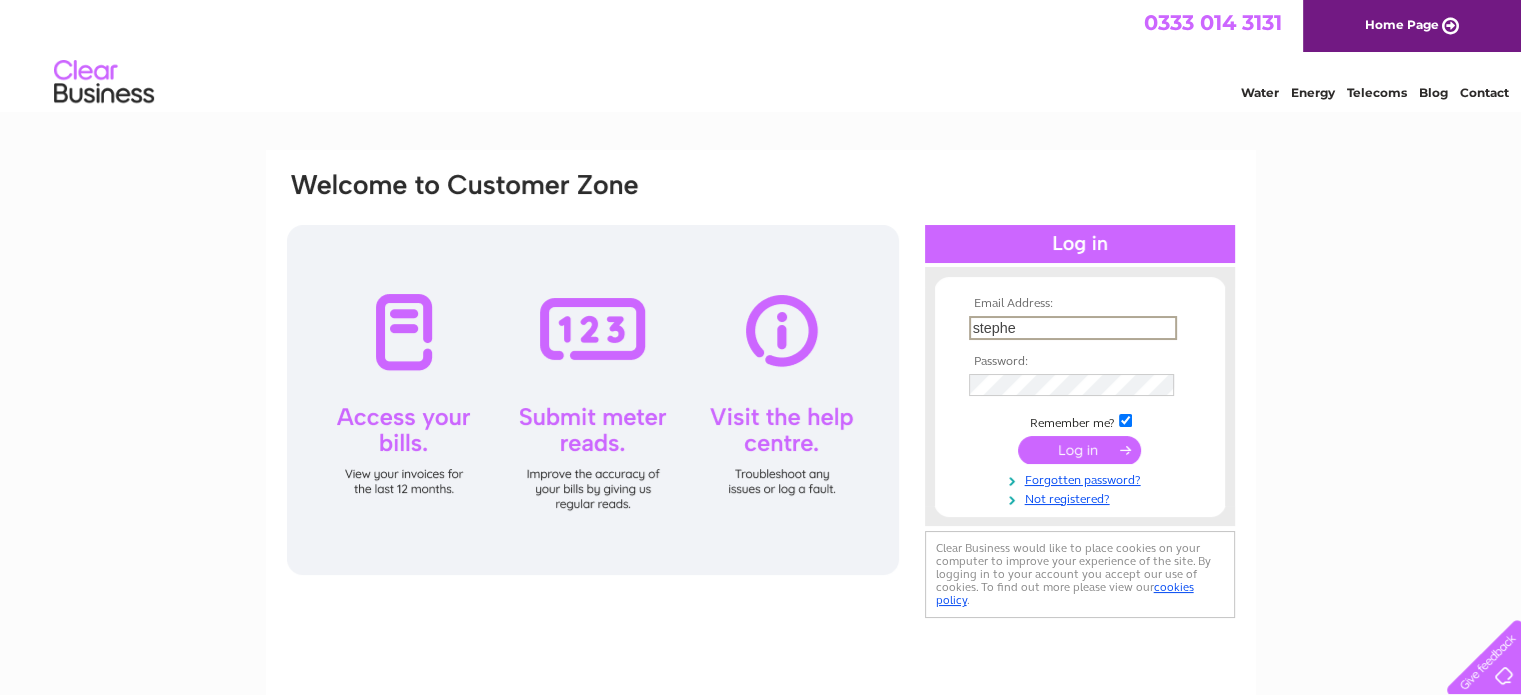 type on "[EMAIL_ADDRESS][DOMAIN_NAME]" 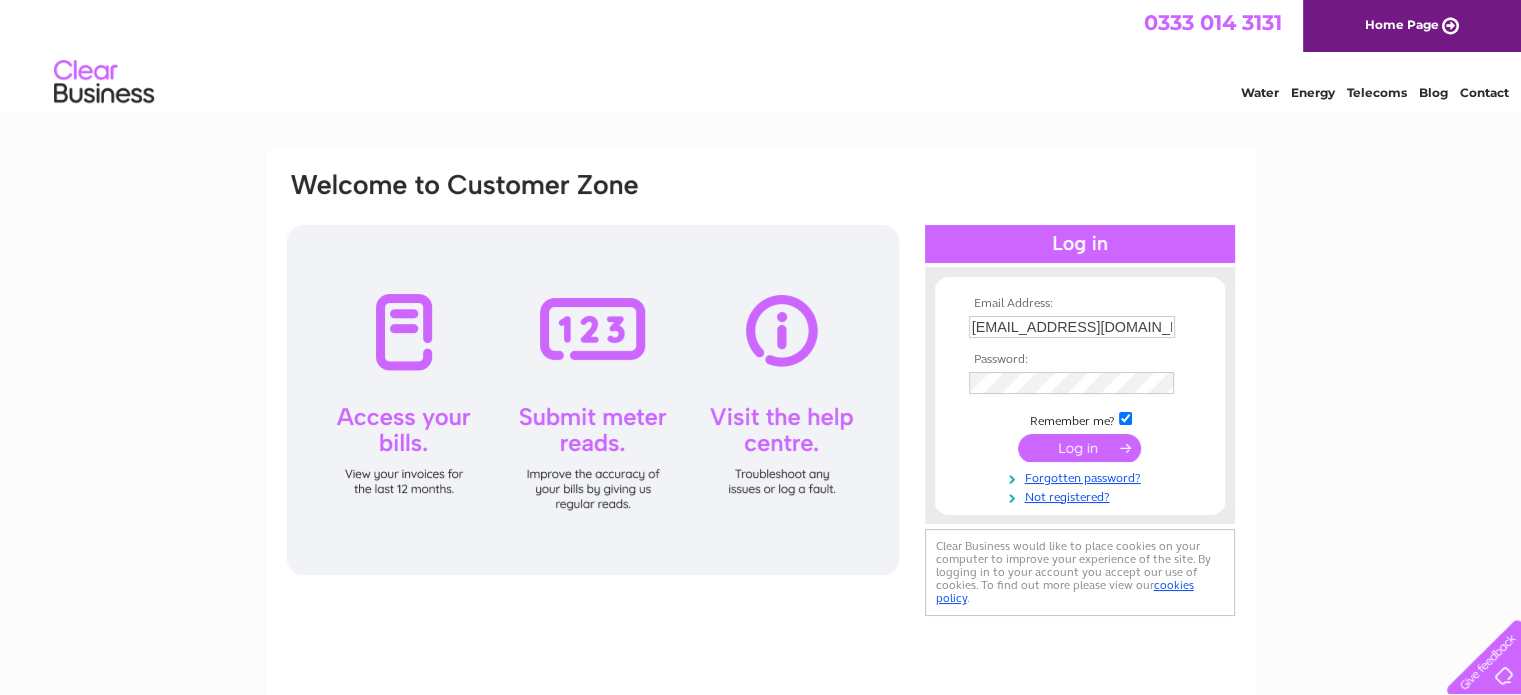 click at bounding box center (1079, 448) 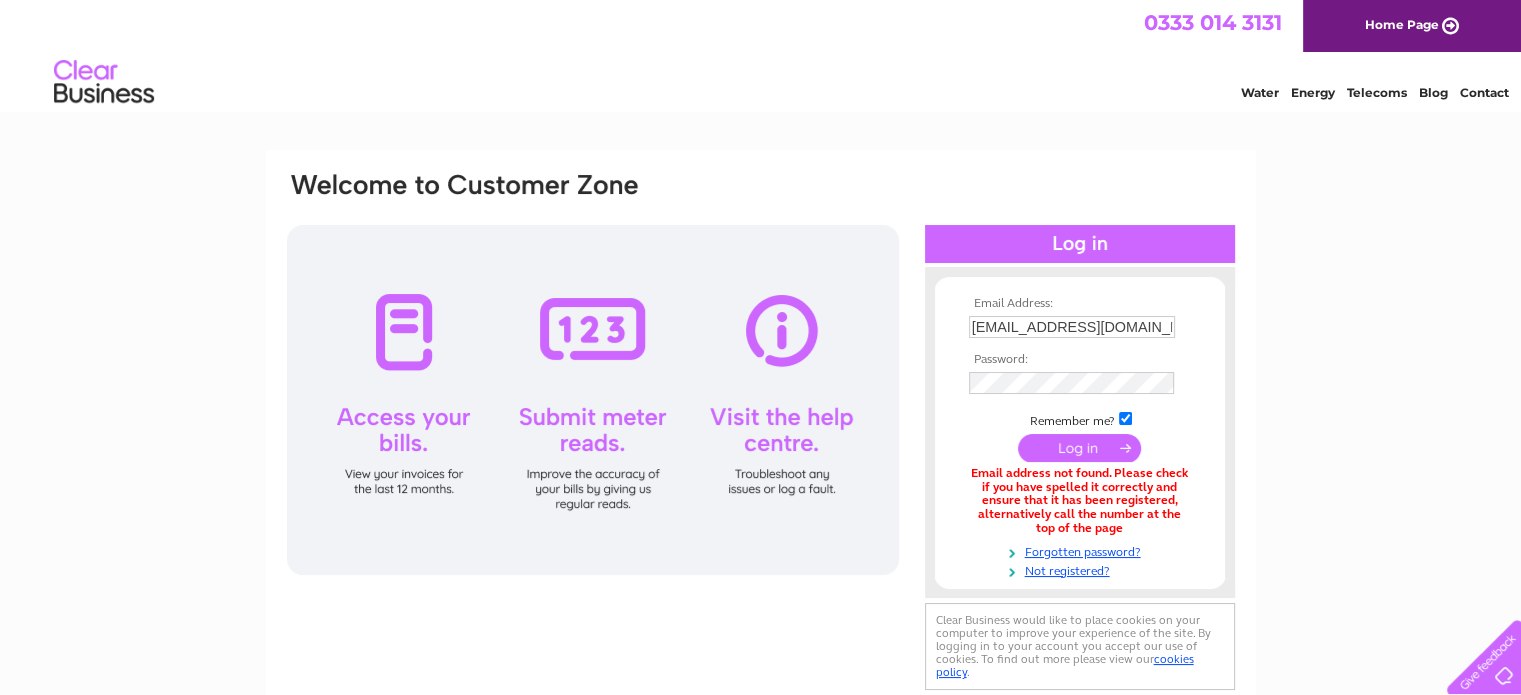 scroll, scrollTop: 0, scrollLeft: 0, axis: both 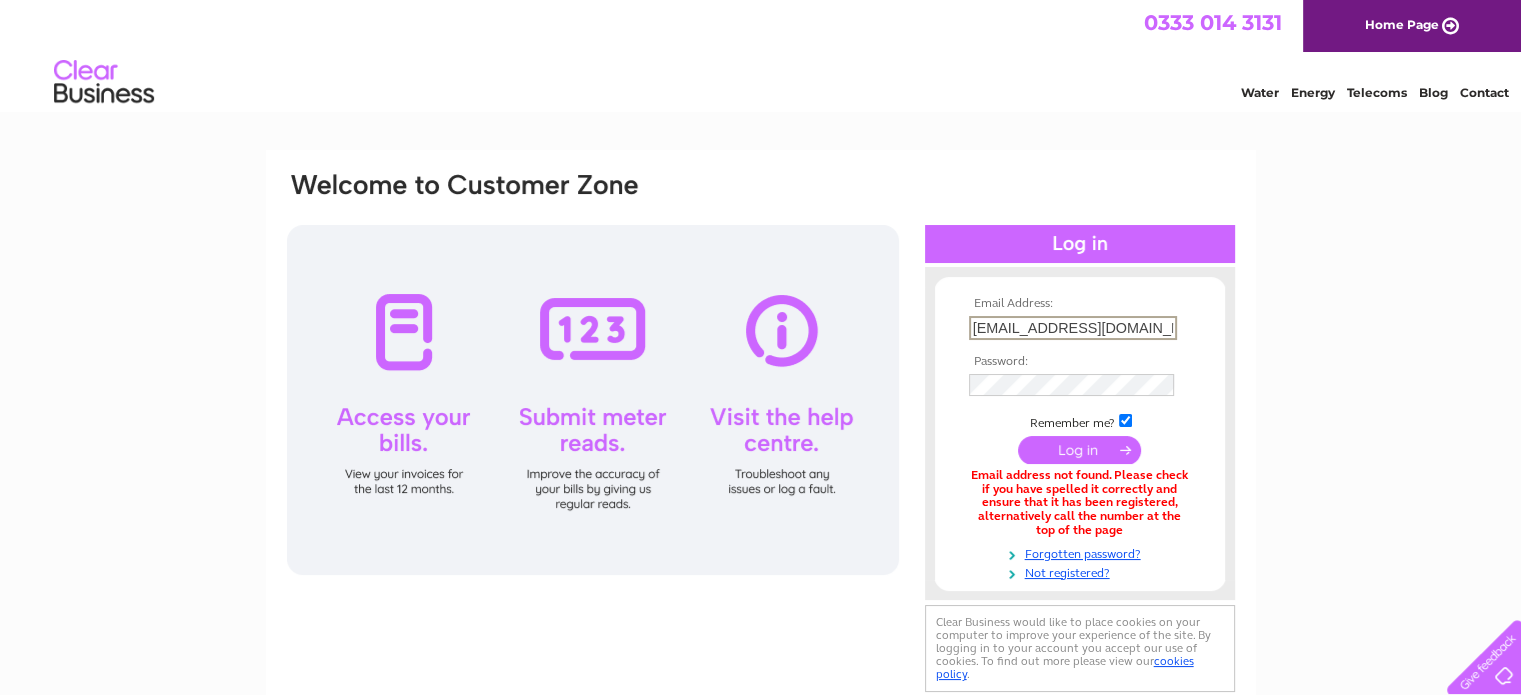 click on "stephentingle1966@gmail.com" at bounding box center [1073, 328] 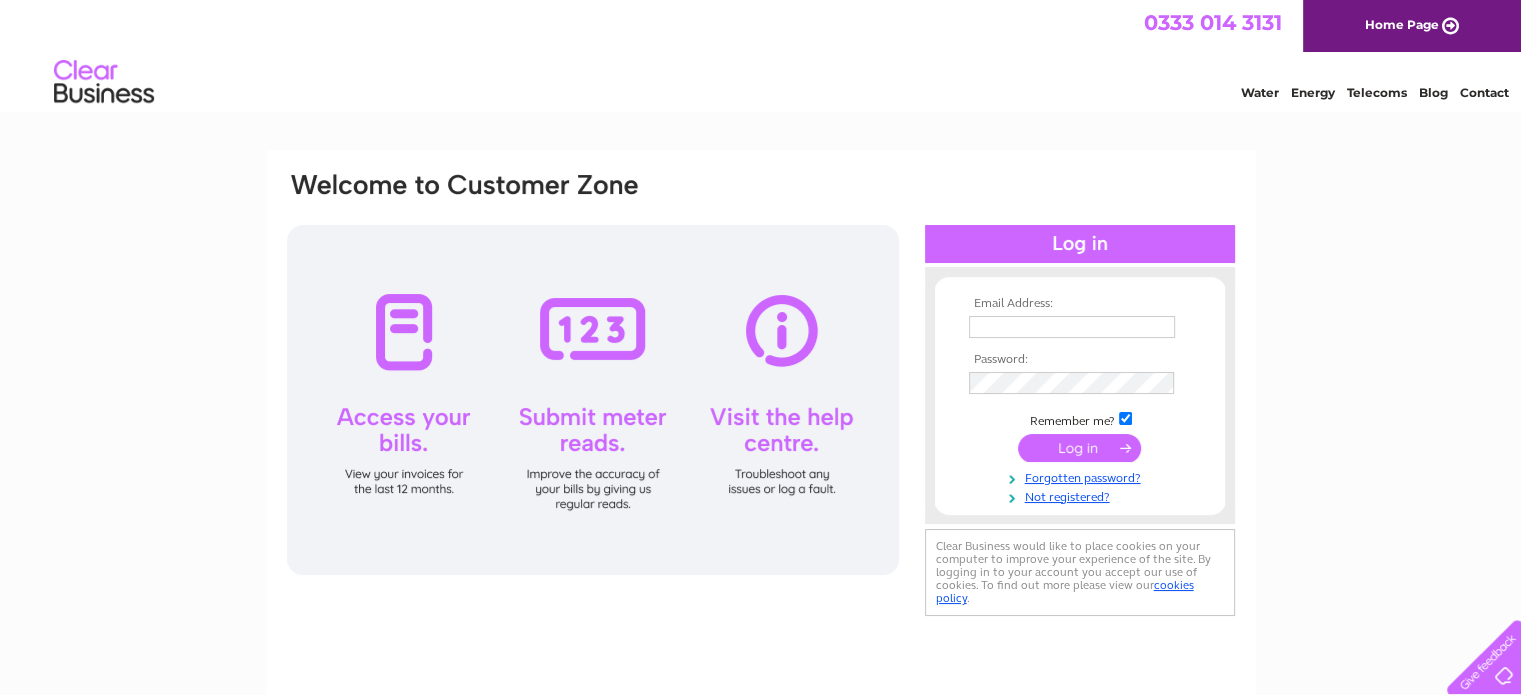 scroll, scrollTop: 0, scrollLeft: 0, axis: both 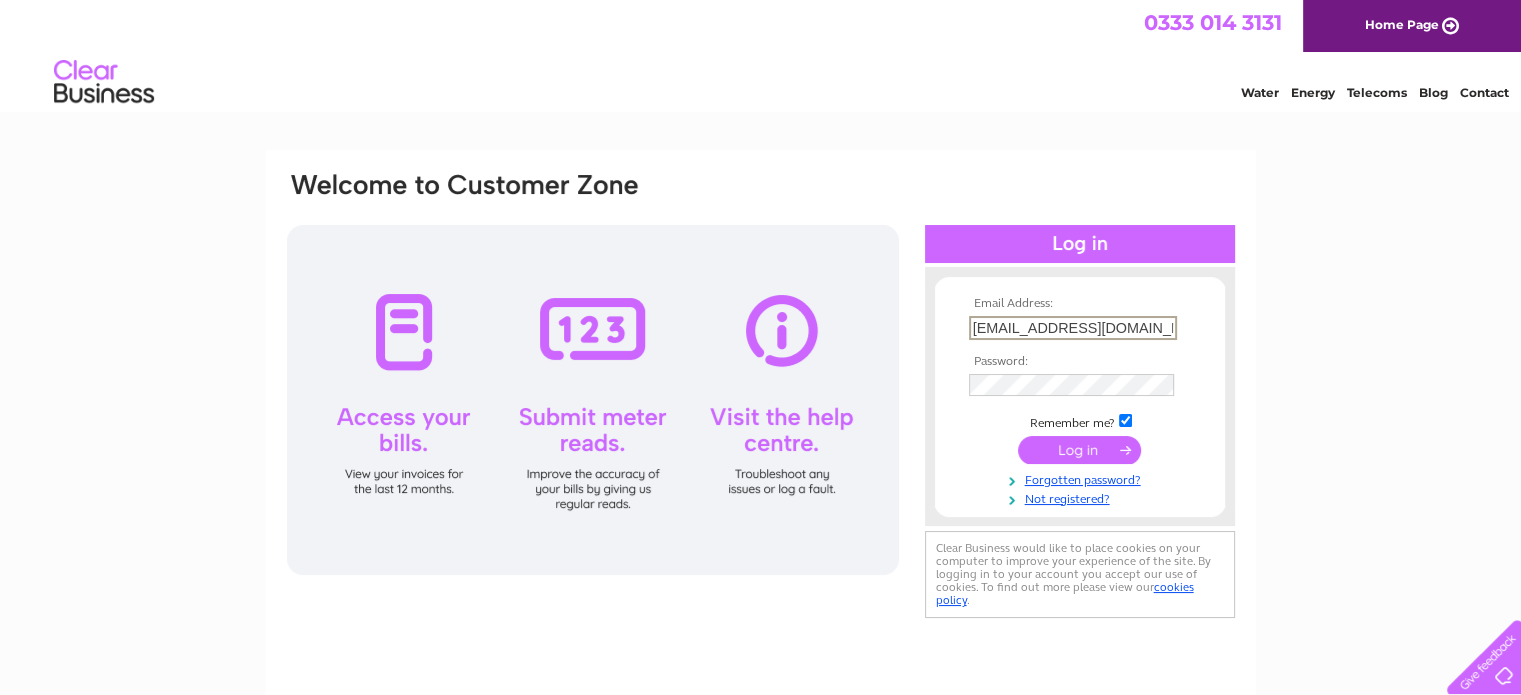 type on "[EMAIL_ADDRESS][DOMAIN_NAME]" 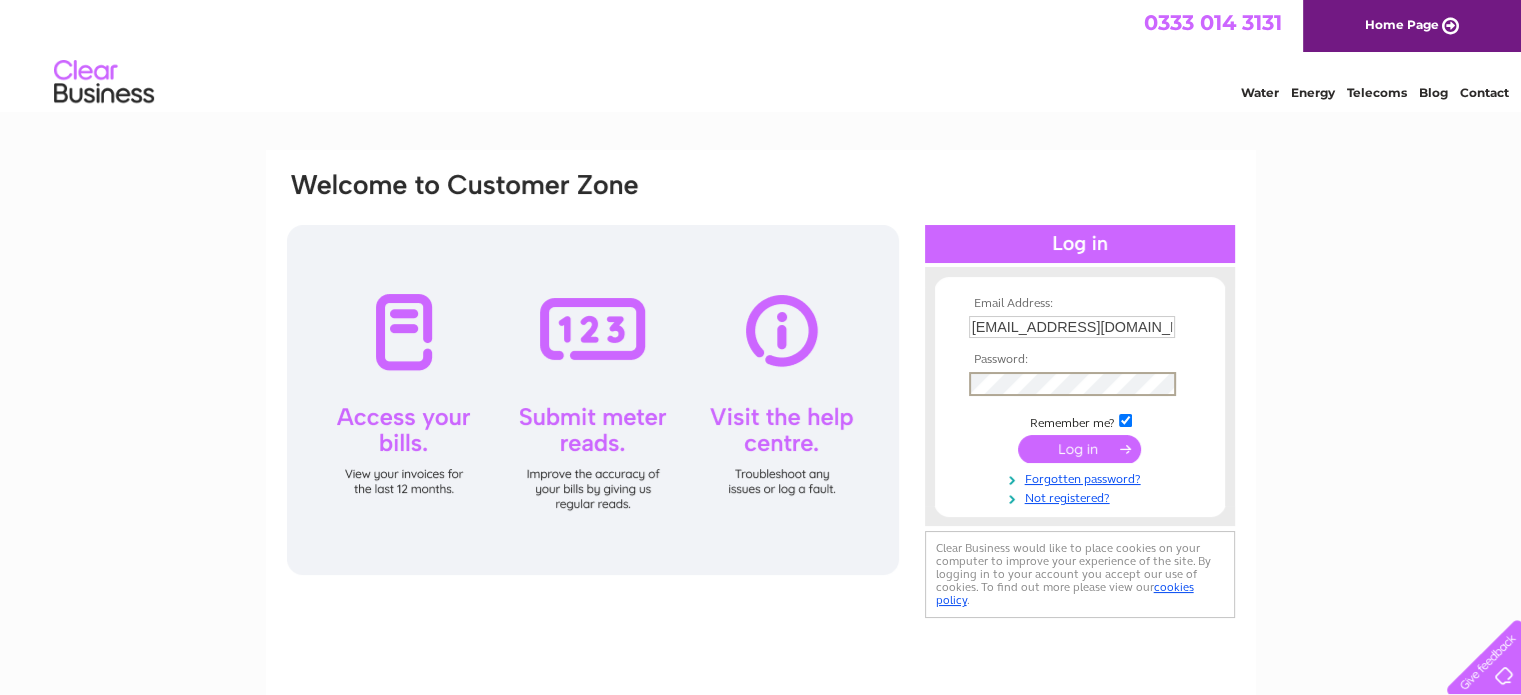 click at bounding box center (1079, 449) 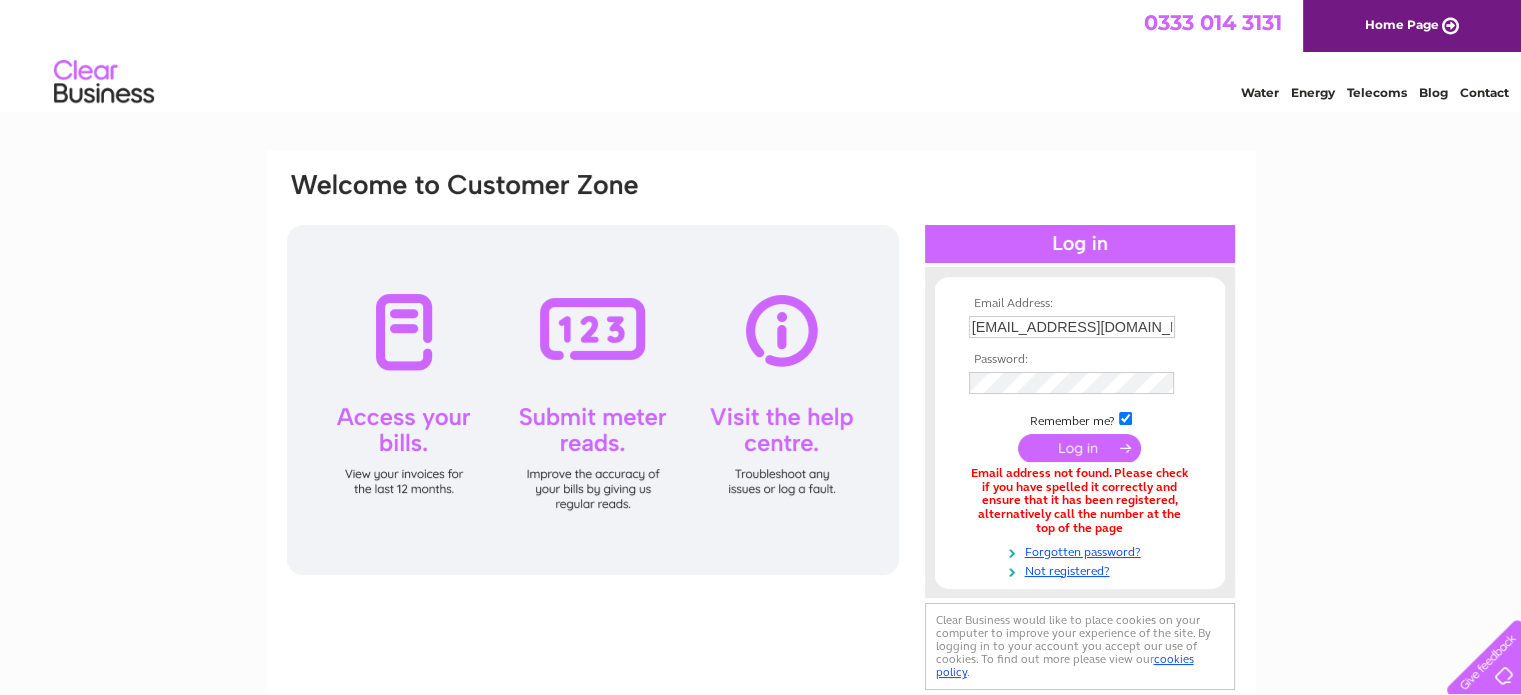 scroll, scrollTop: 0, scrollLeft: 0, axis: both 